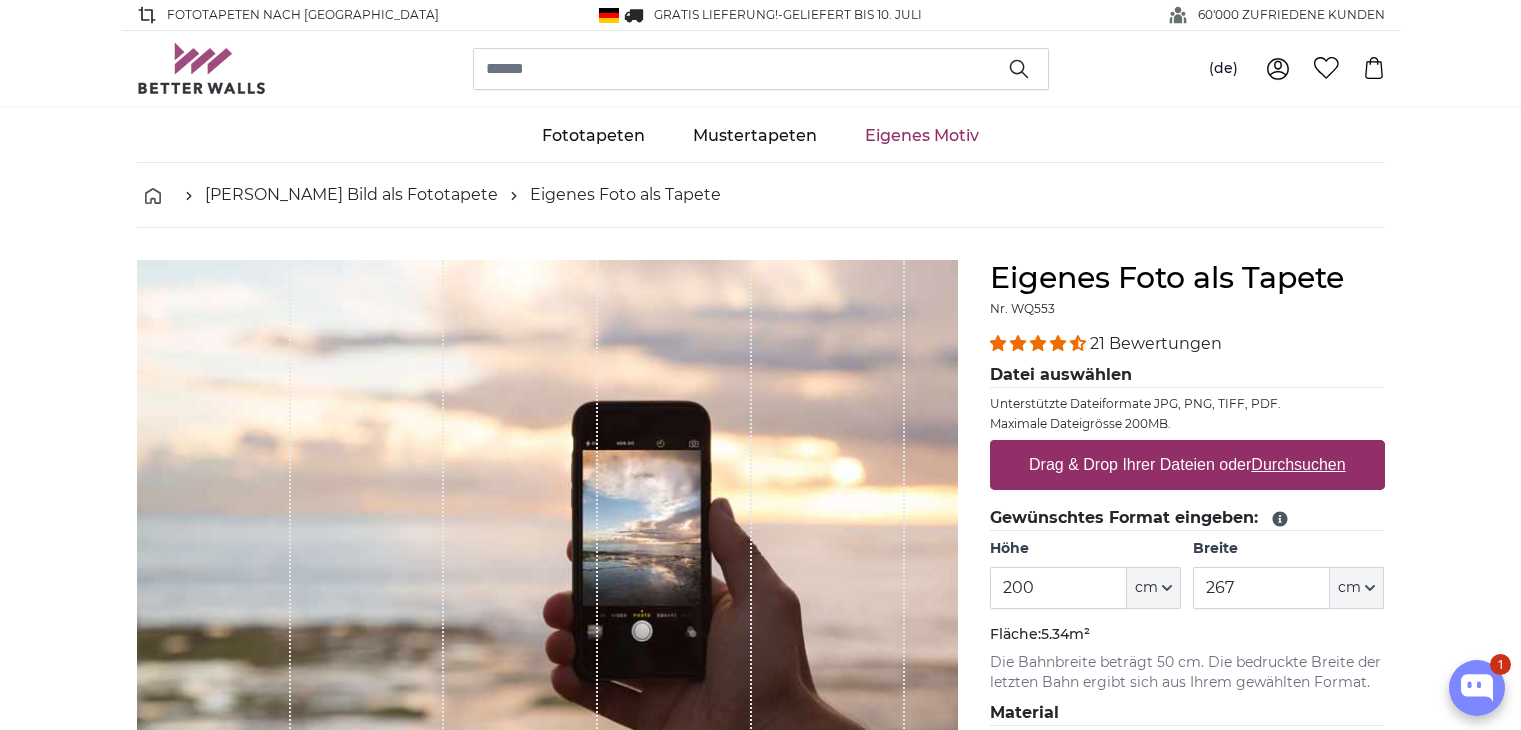 scroll, scrollTop: 0, scrollLeft: 0, axis: both 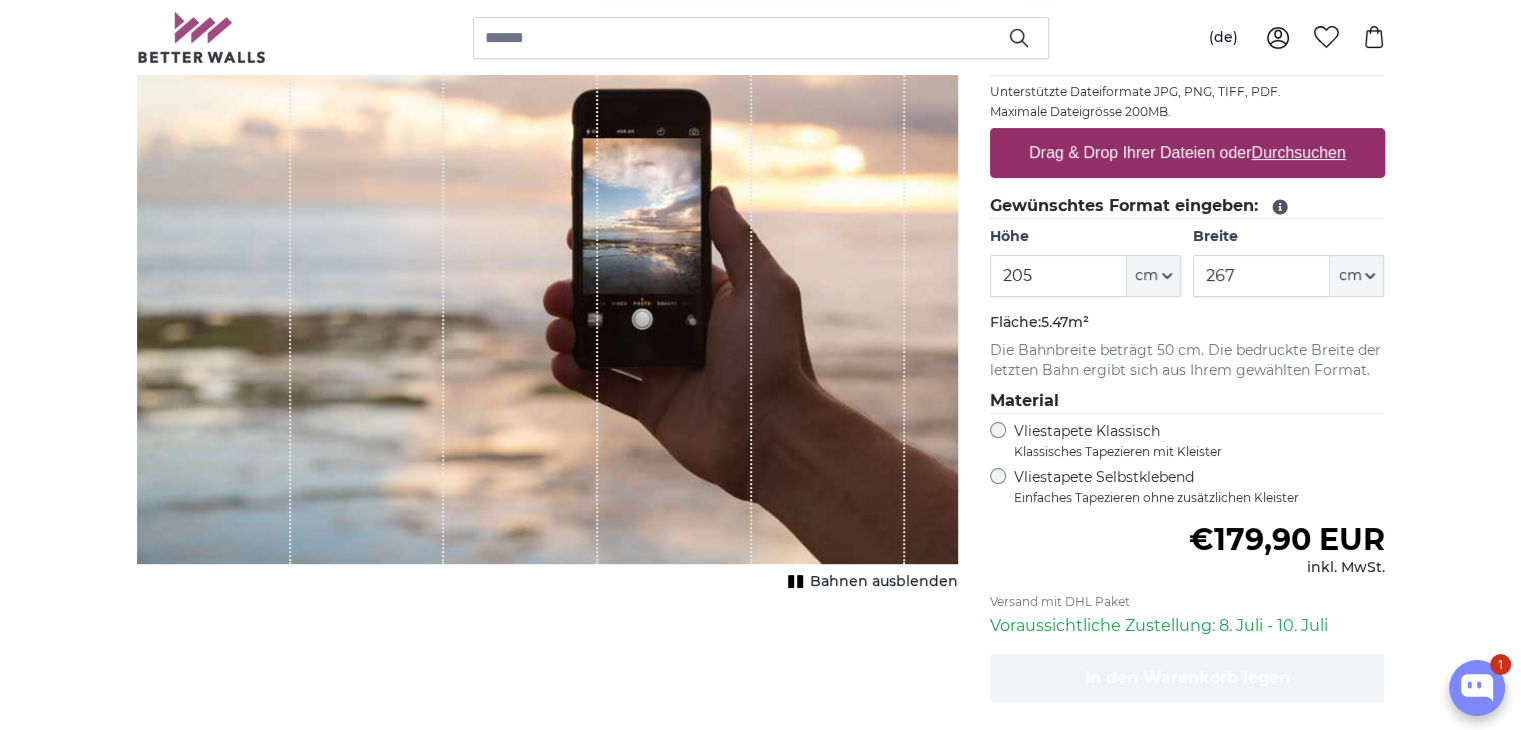 type on "205" 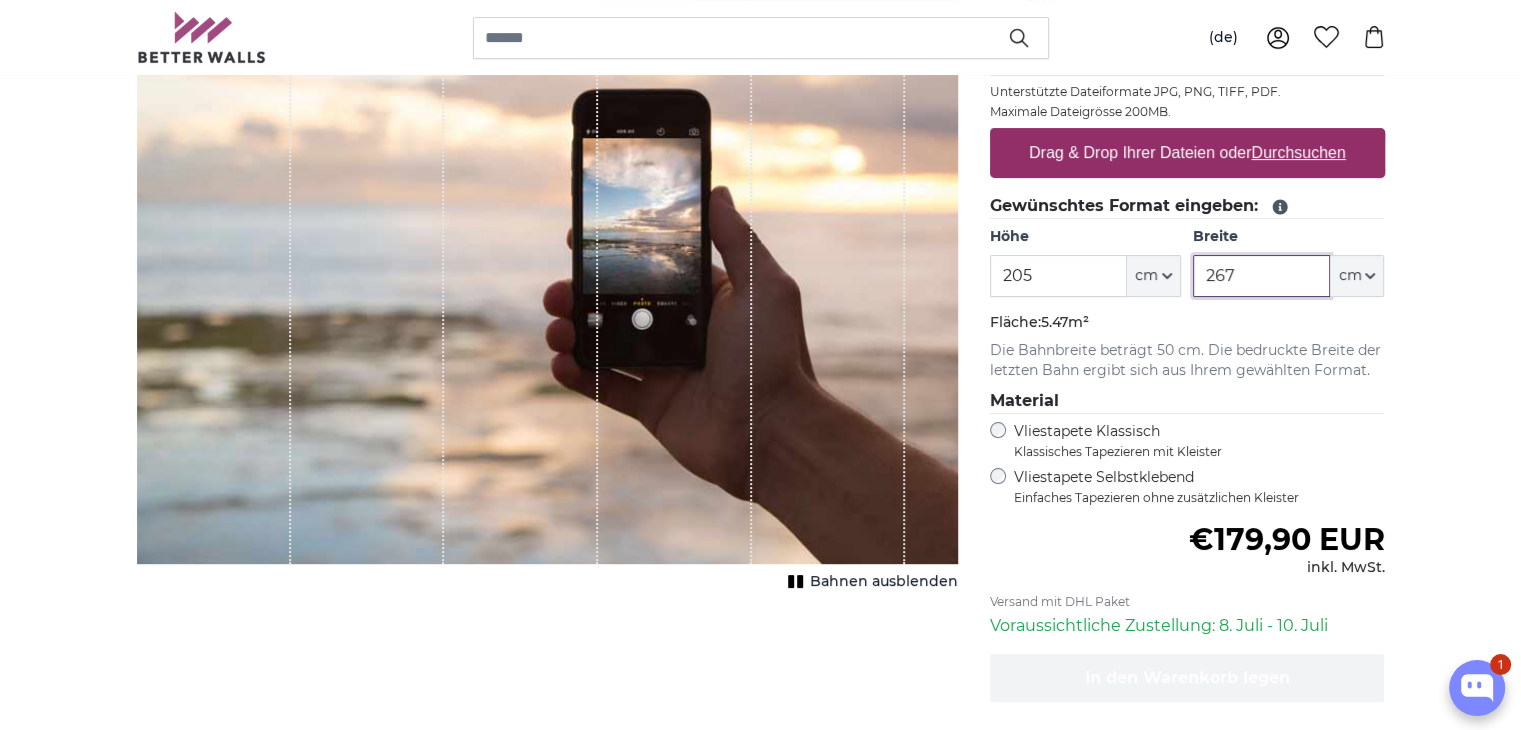 click on "267" at bounding box center [1261, 276] 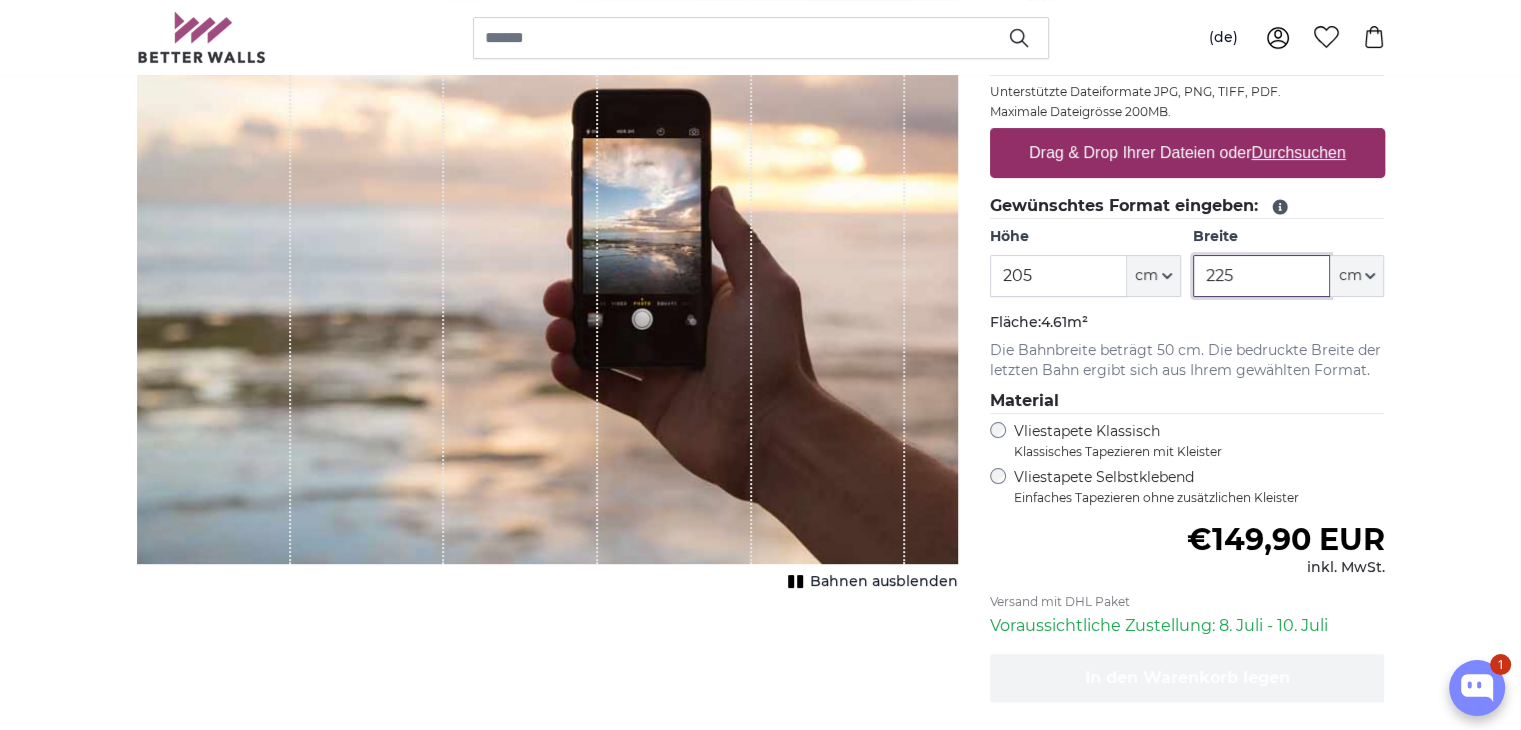 type on "225" 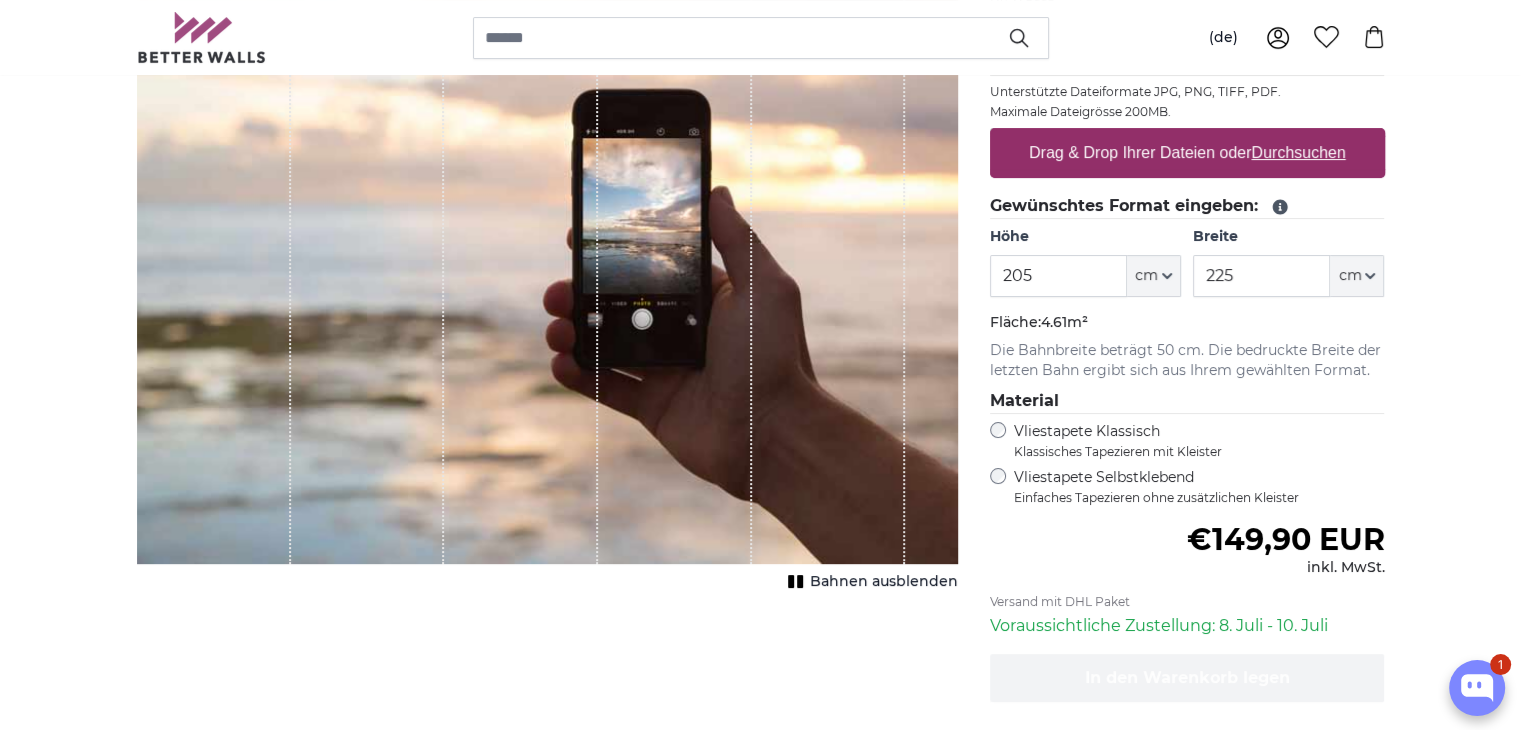 click on "Vliestapete Selbstklebend
Einfaches Tapezieren ohne zusätzlichen Kleister" at bounding box center (1199, 487) 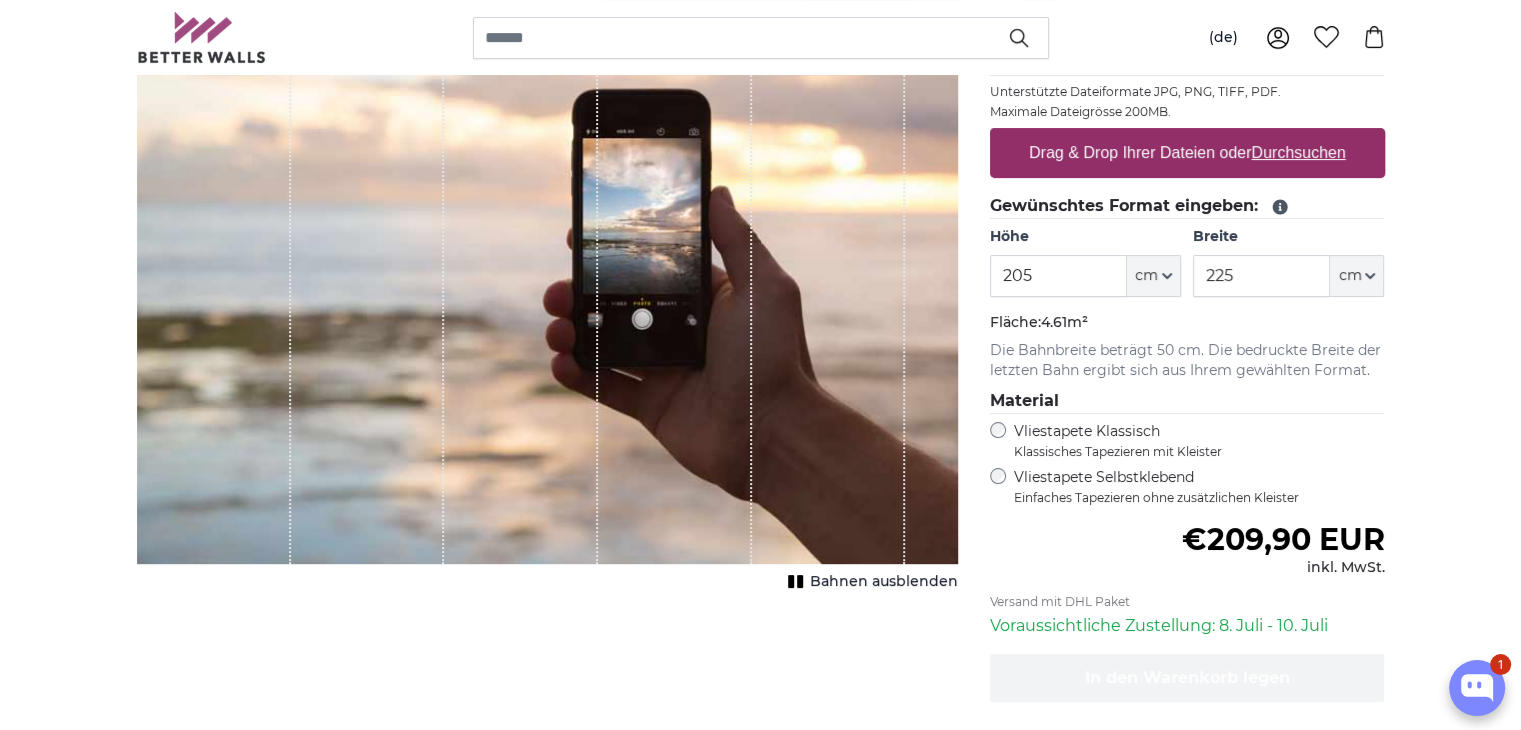 click on "[PERSON_NAME] Bild als Fototapete
Eigenes Foto als Tapete
Eigenes Foto als Tapete
Abbrechen
Bild zuschneiden" at bounding box center (760, 2330) 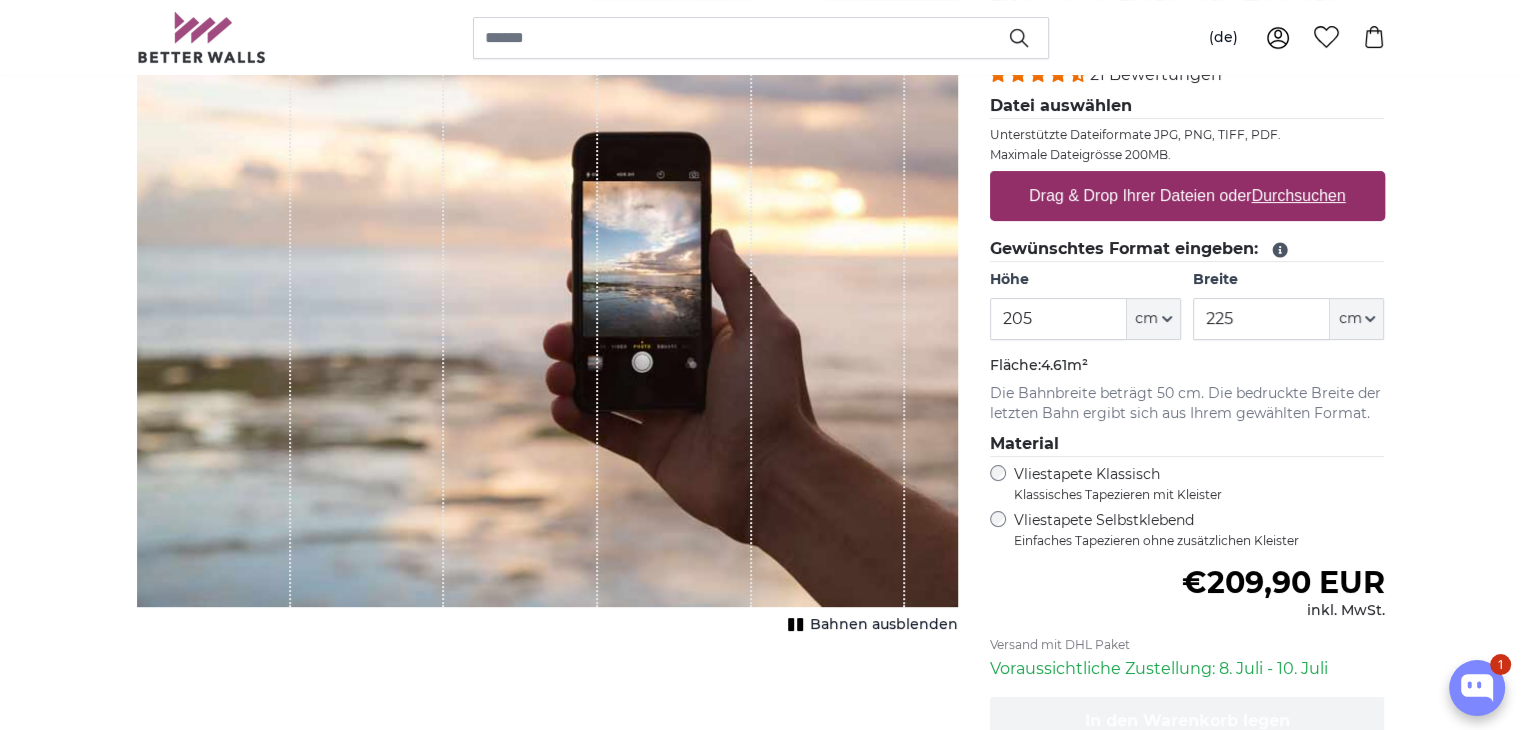 scroll, scrollTop: 232, scrollLeft: 0, axis: vertical 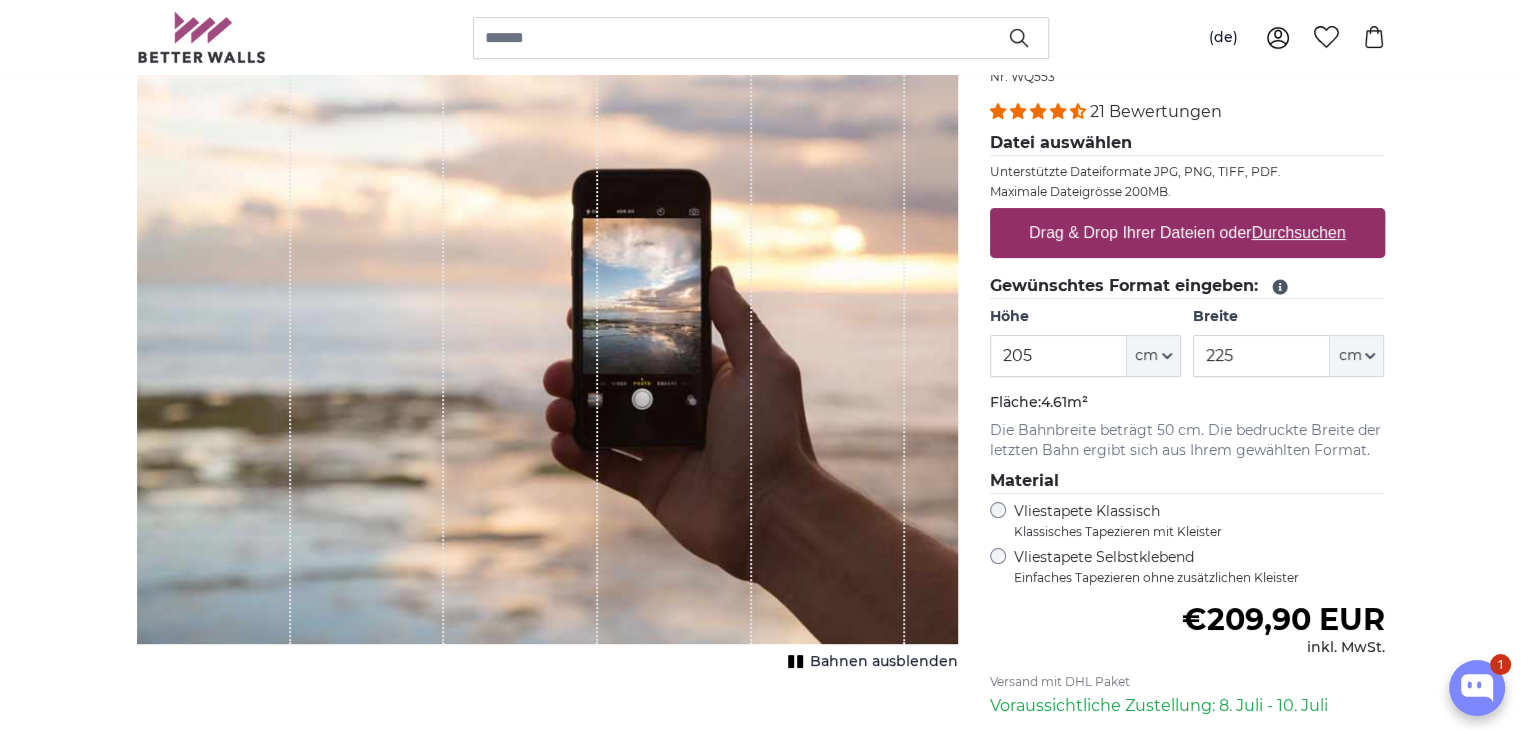 click on "Drag & Drop Ihrer Dateien oder  Durchsuchen" at bounding box center (1187, 233) 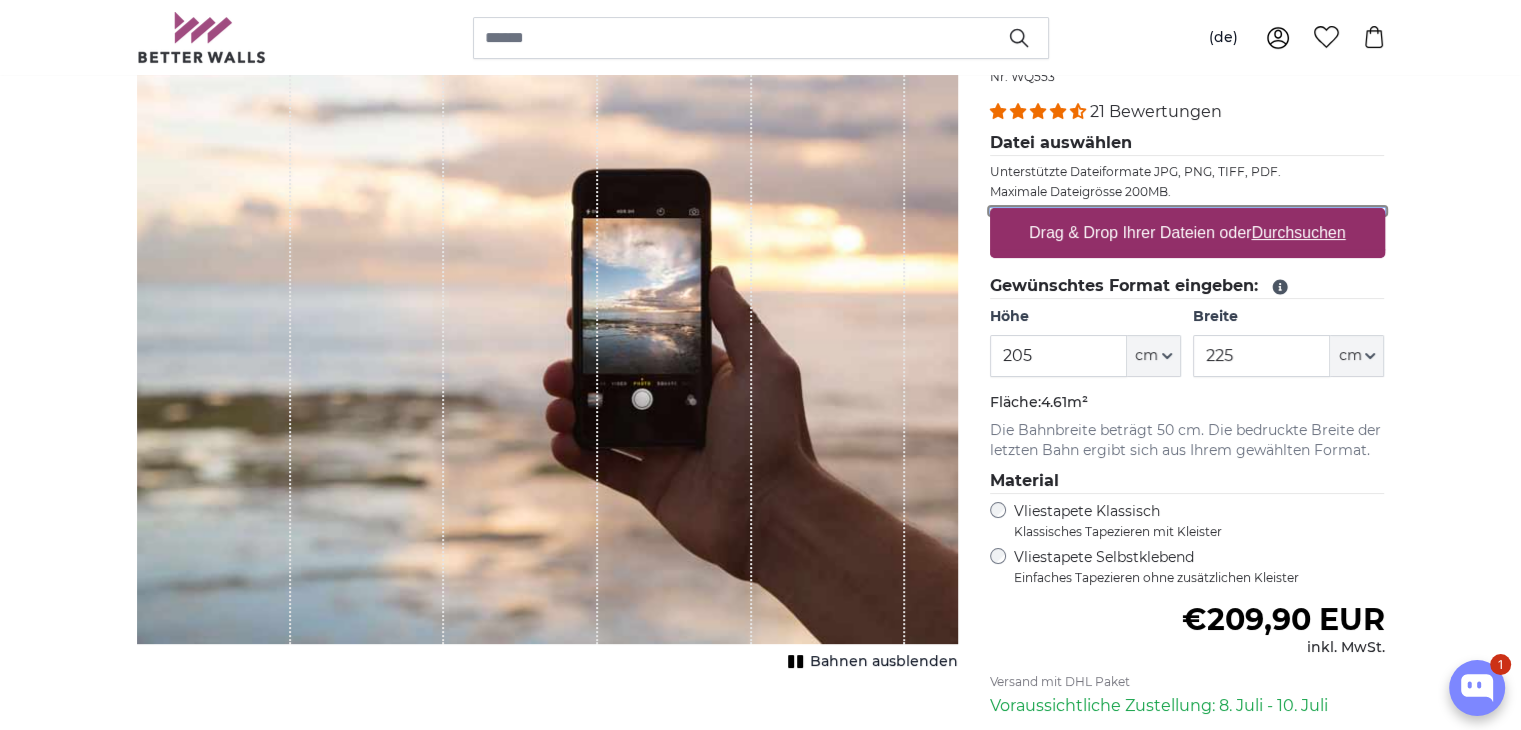 click on "Drag & Drop Ihrer Dateien oder  Durchsuchen" at bounding box center (1187, 211) 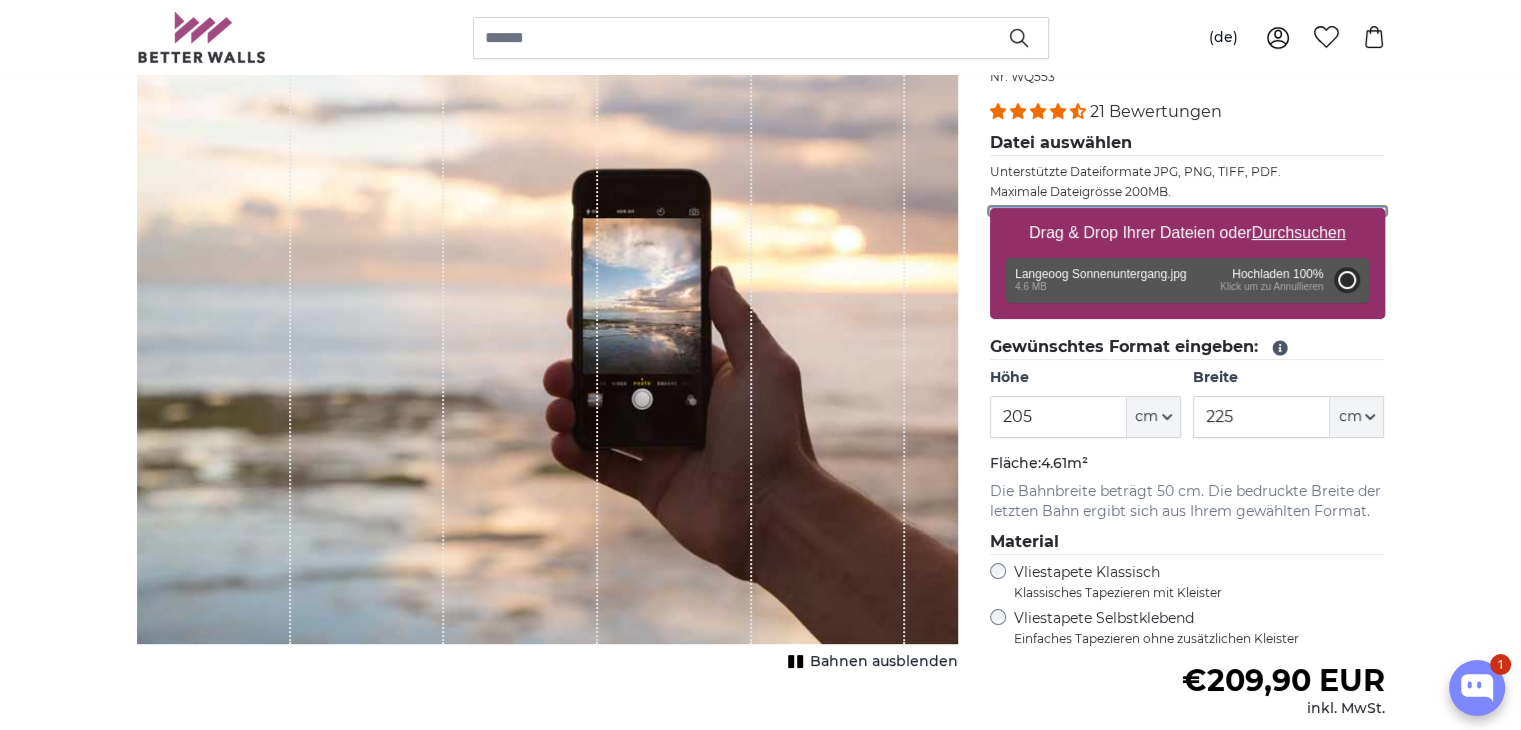type on "200" 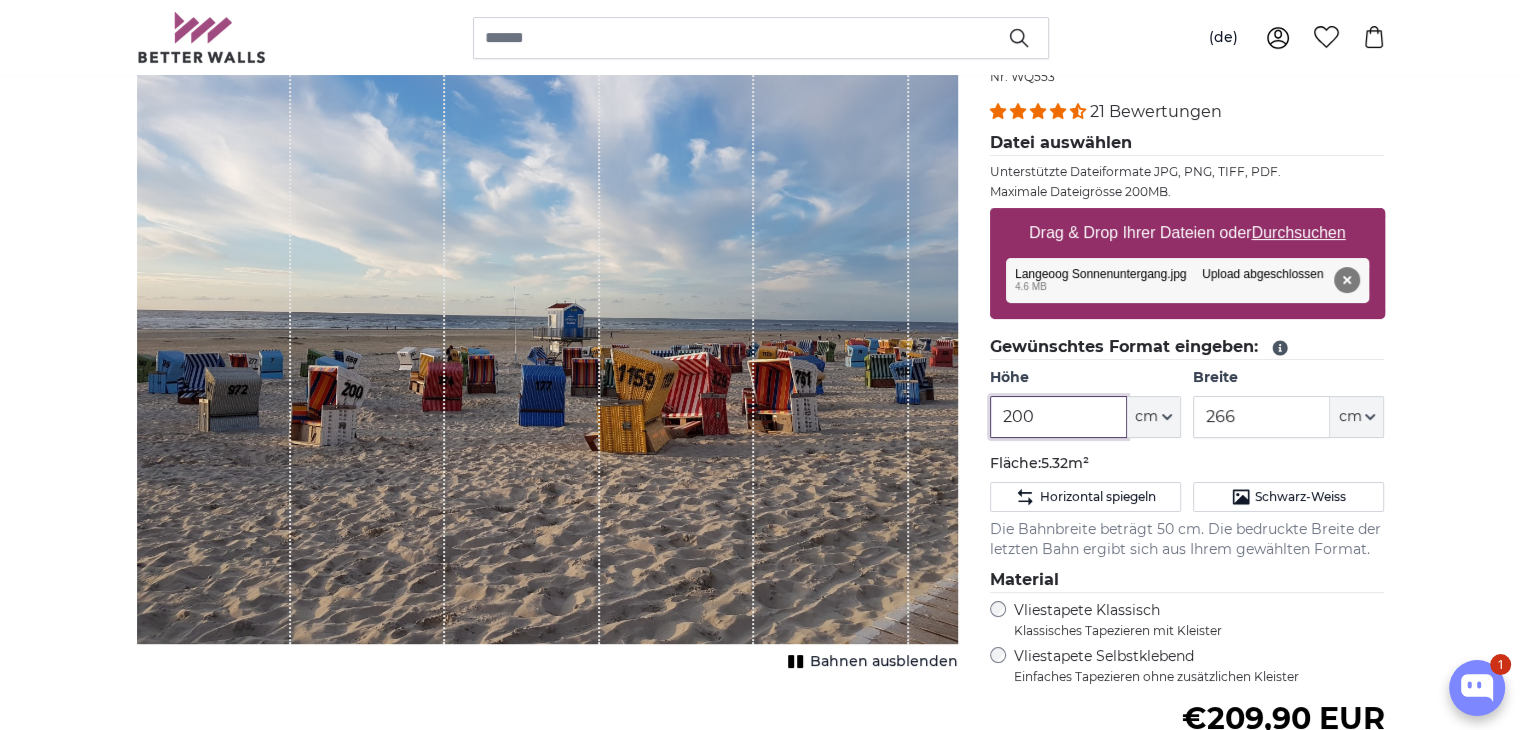 click on "200" at bounding box center [1058, 417] 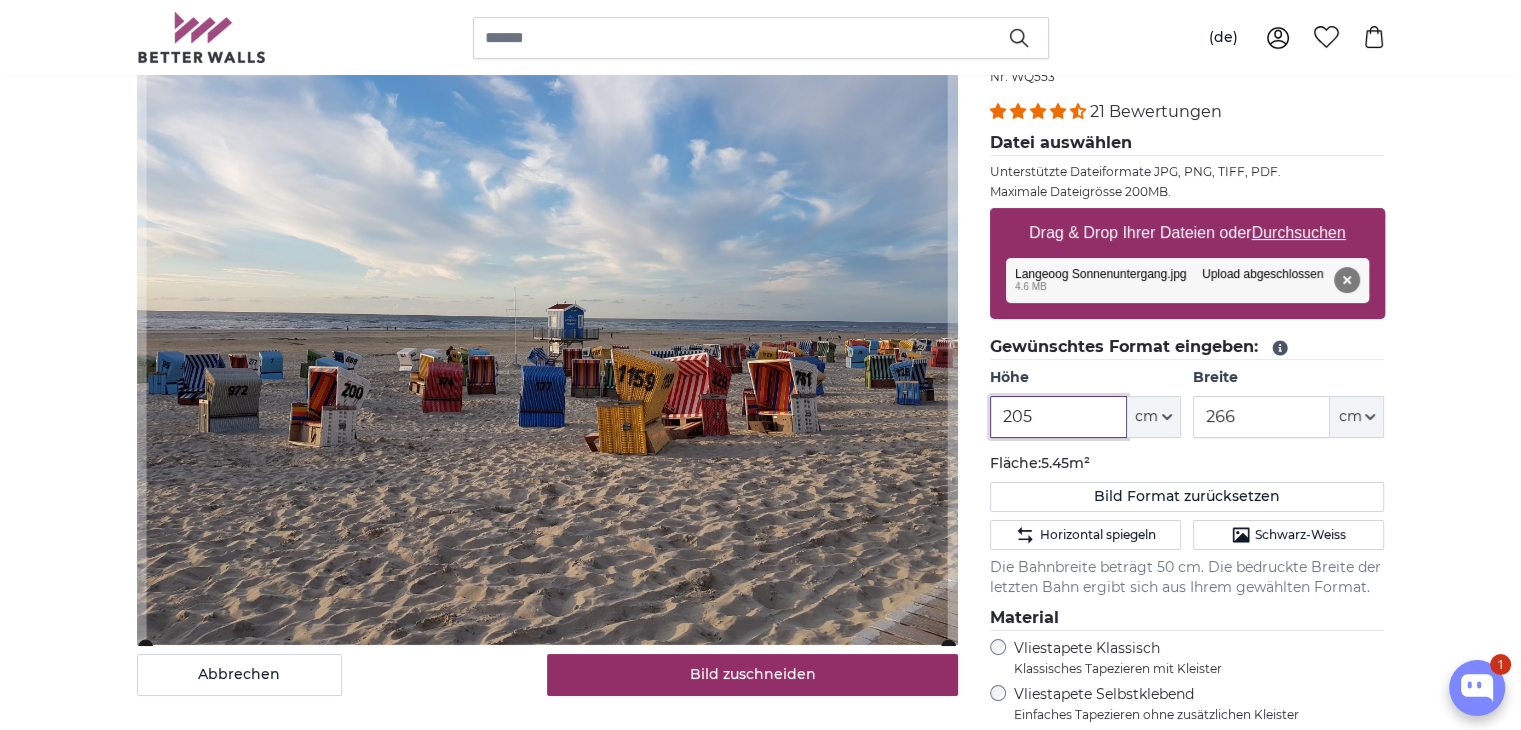 type on "205" 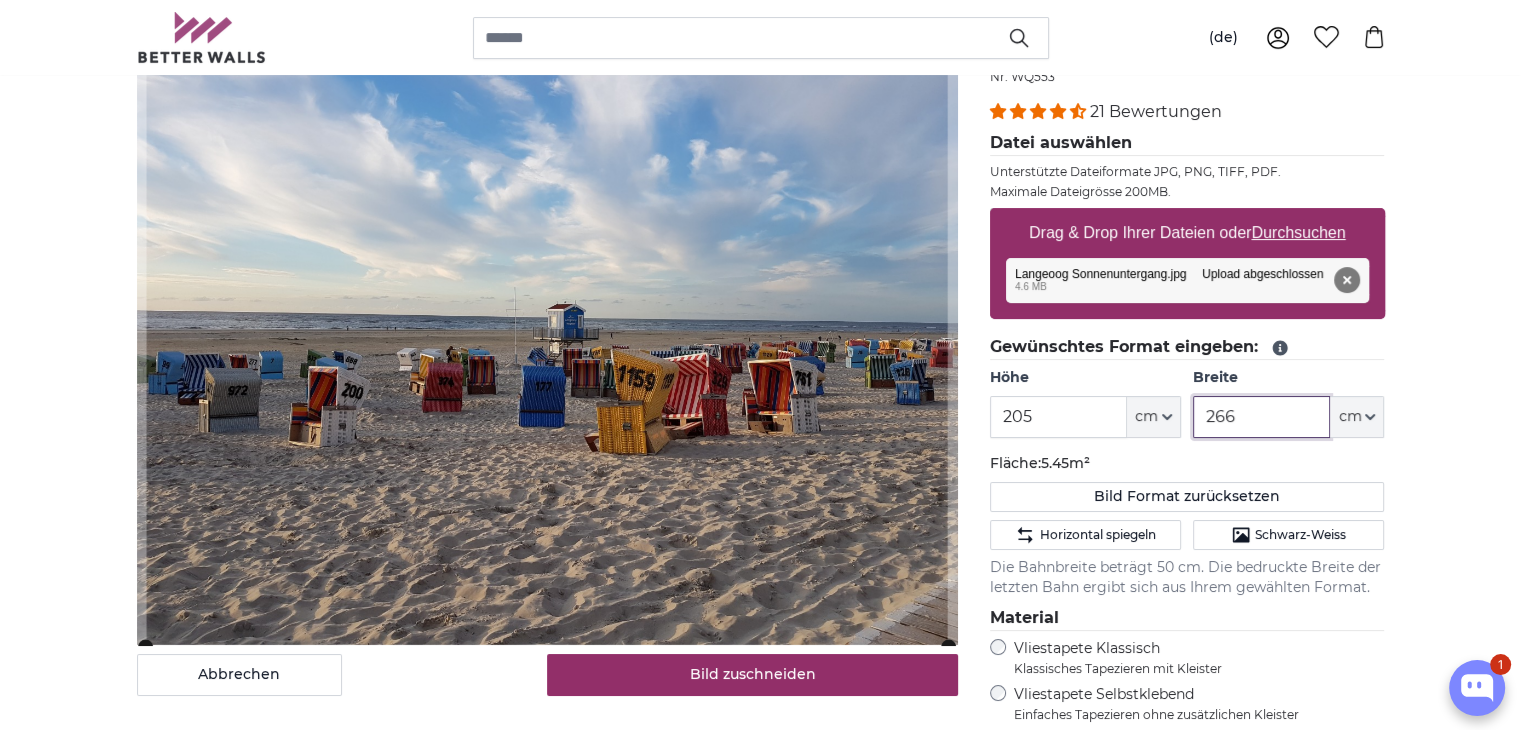 click on "266" at bounding box center (1261, 417) 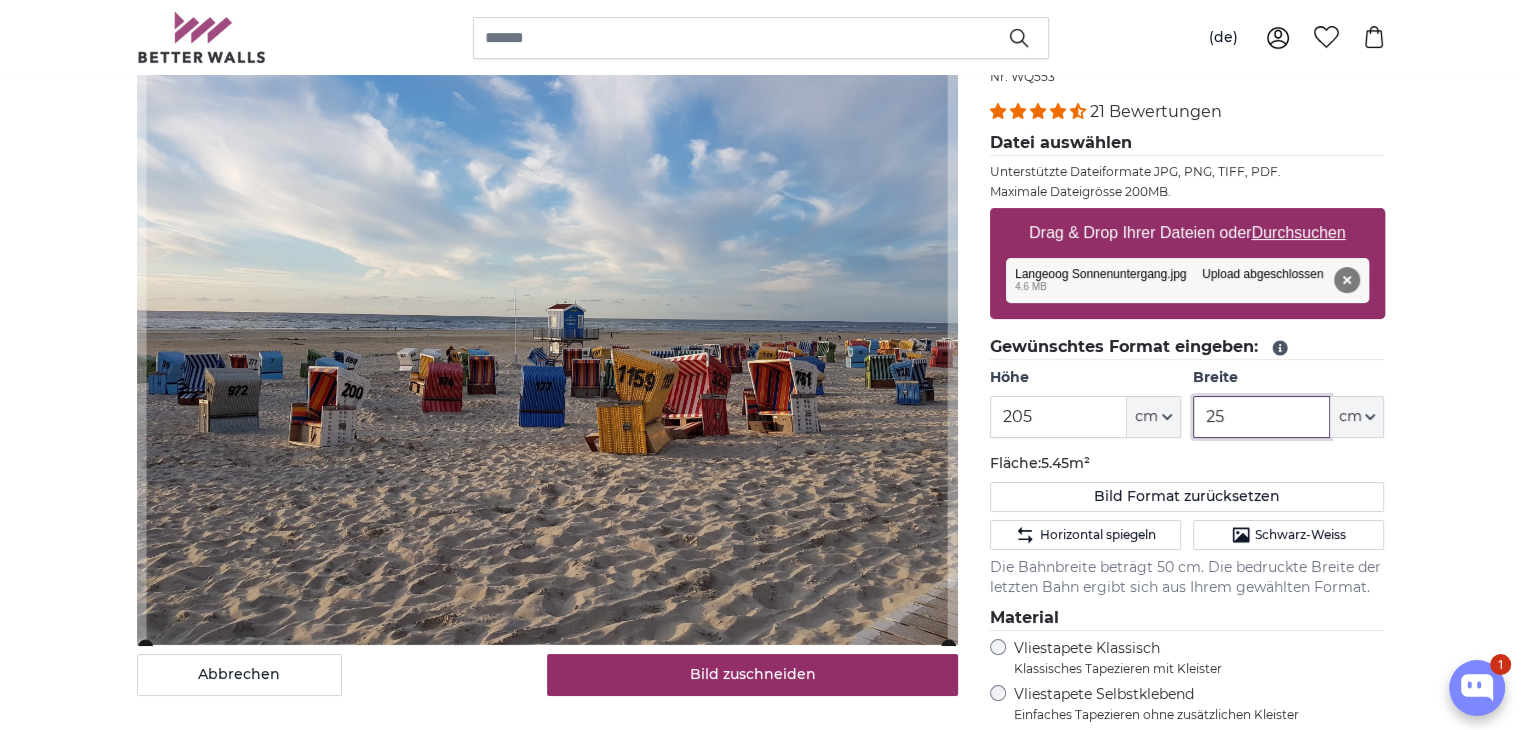 type on "255" 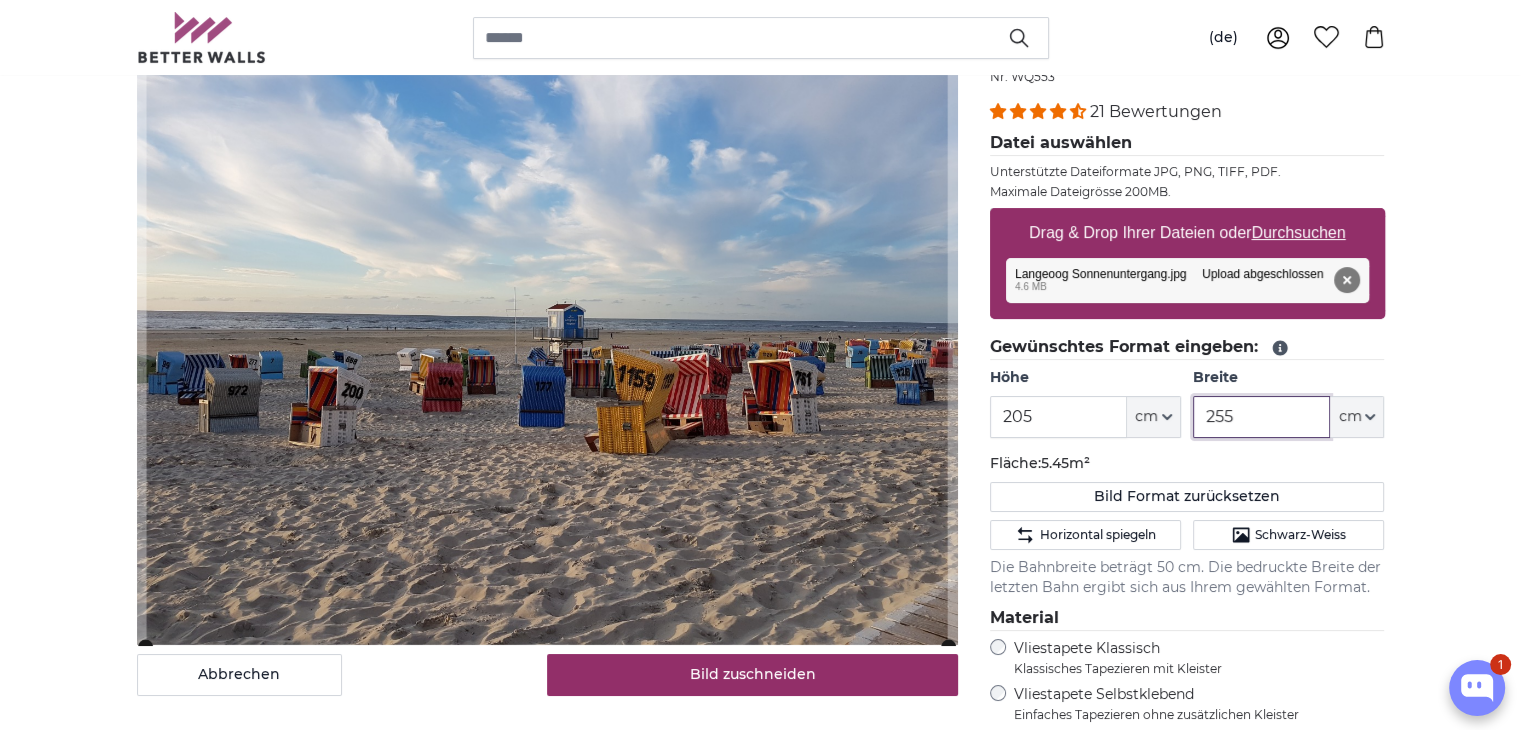 type 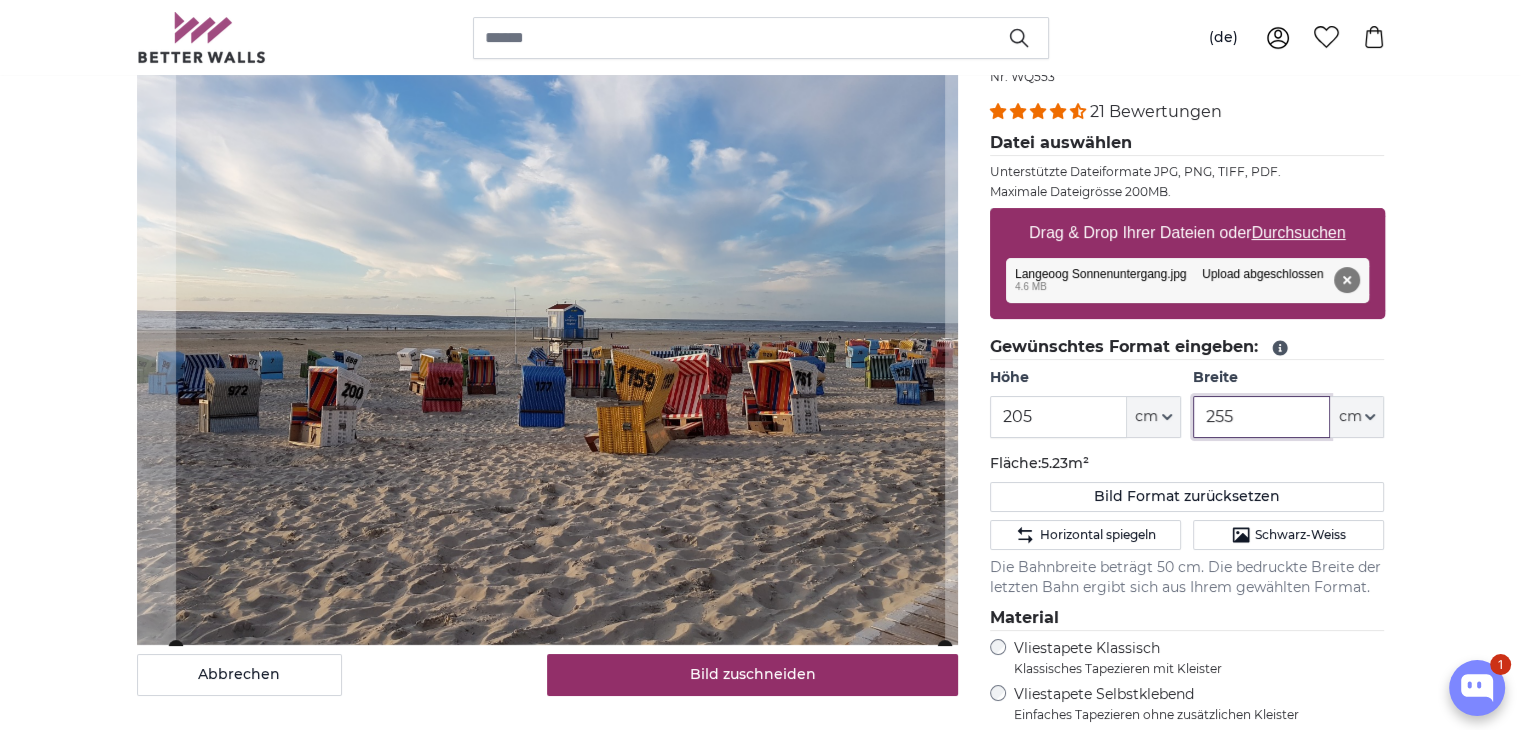 click 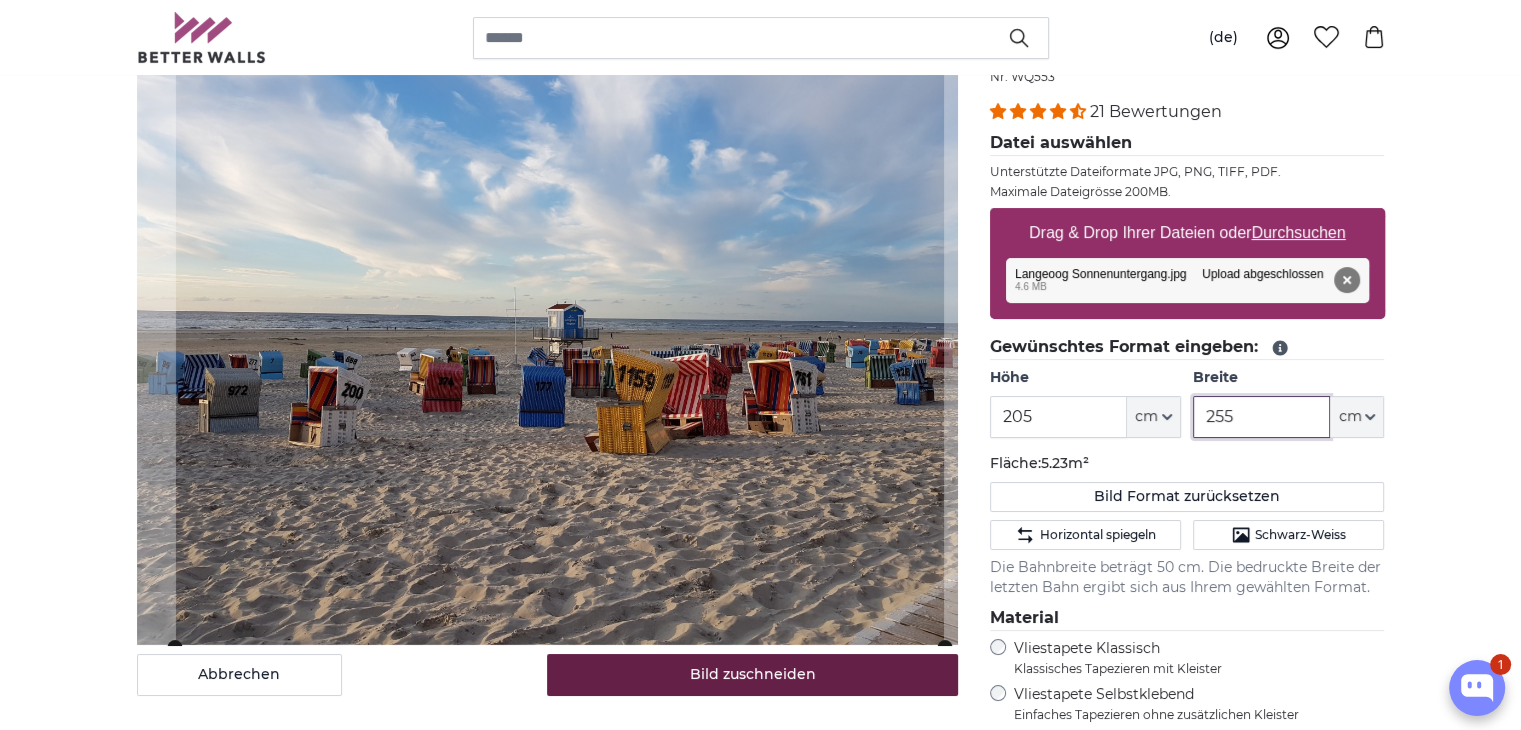 type on "255" 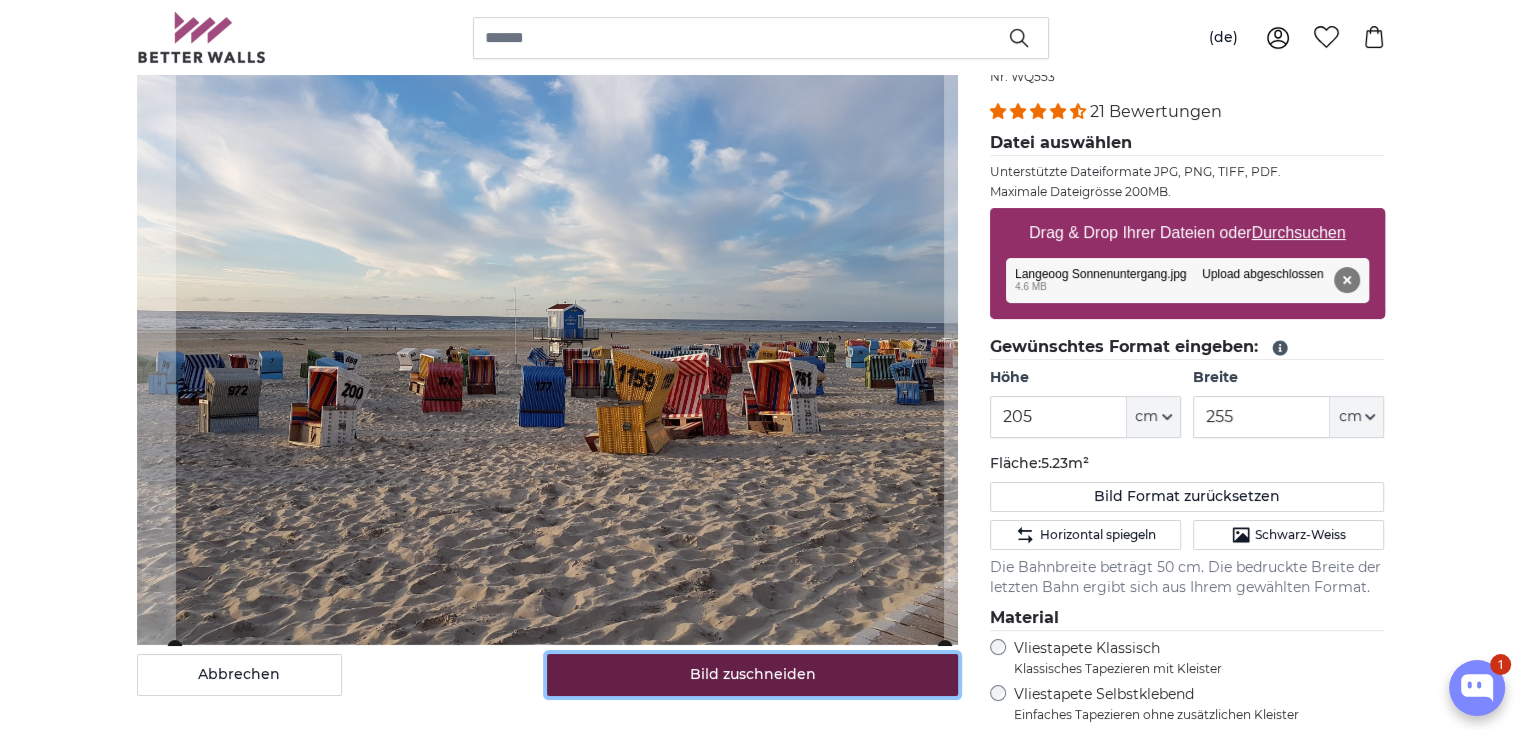 click on "Bild zuschneiden" at bounding box center [752, 675] 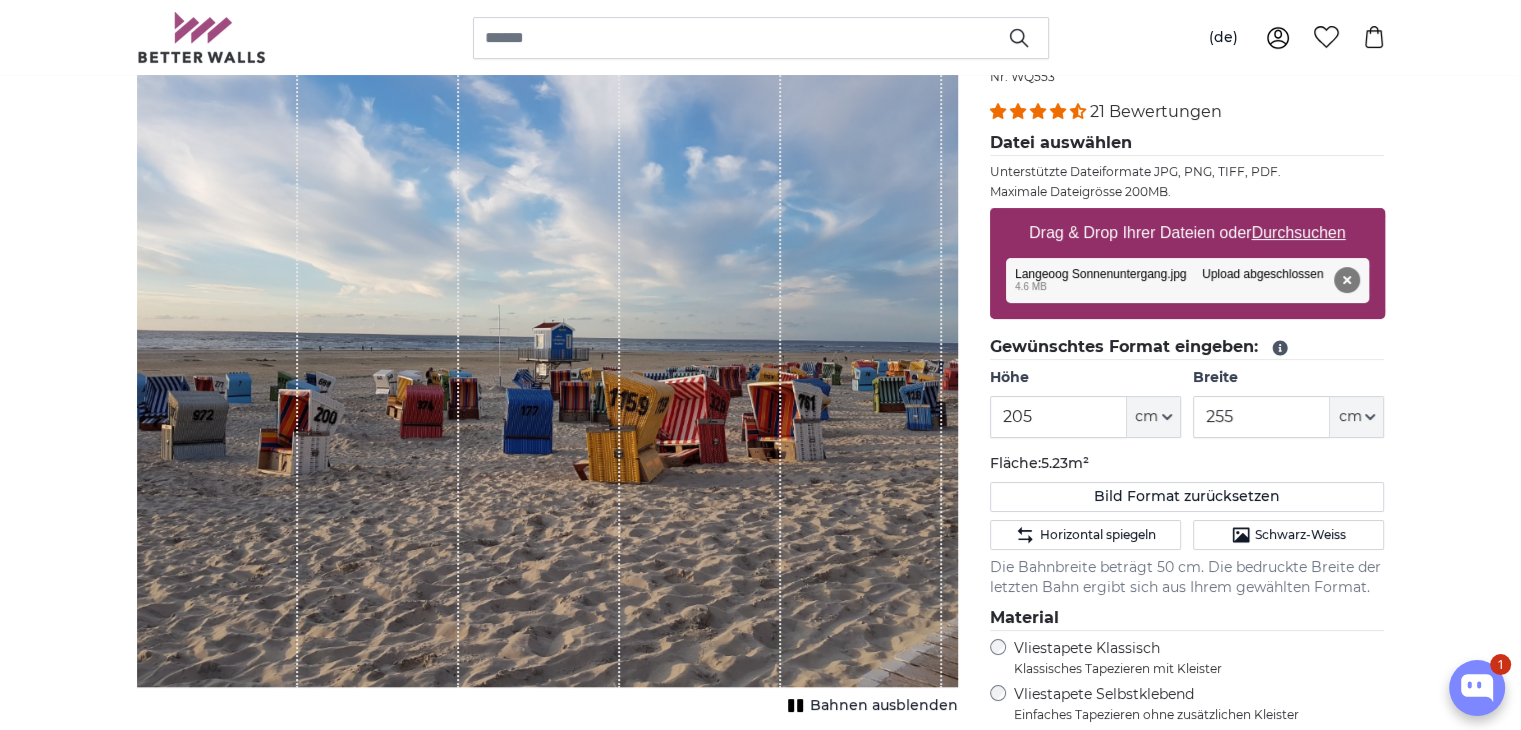 click on "Bahnen ausblenden" at bounding box center (884, 706) 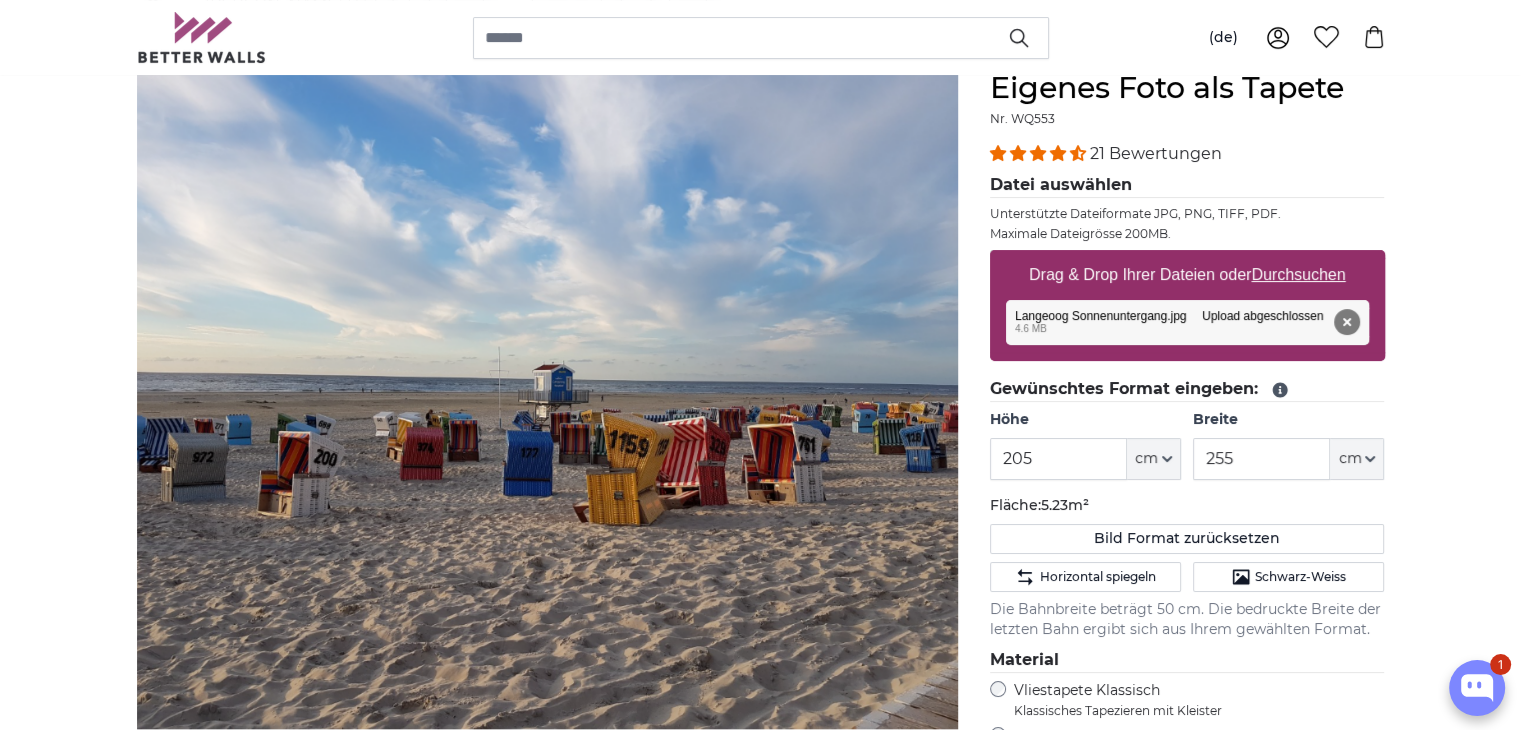 scroll, scrollTop: 211, scrollLeft: 0, axis: vertical 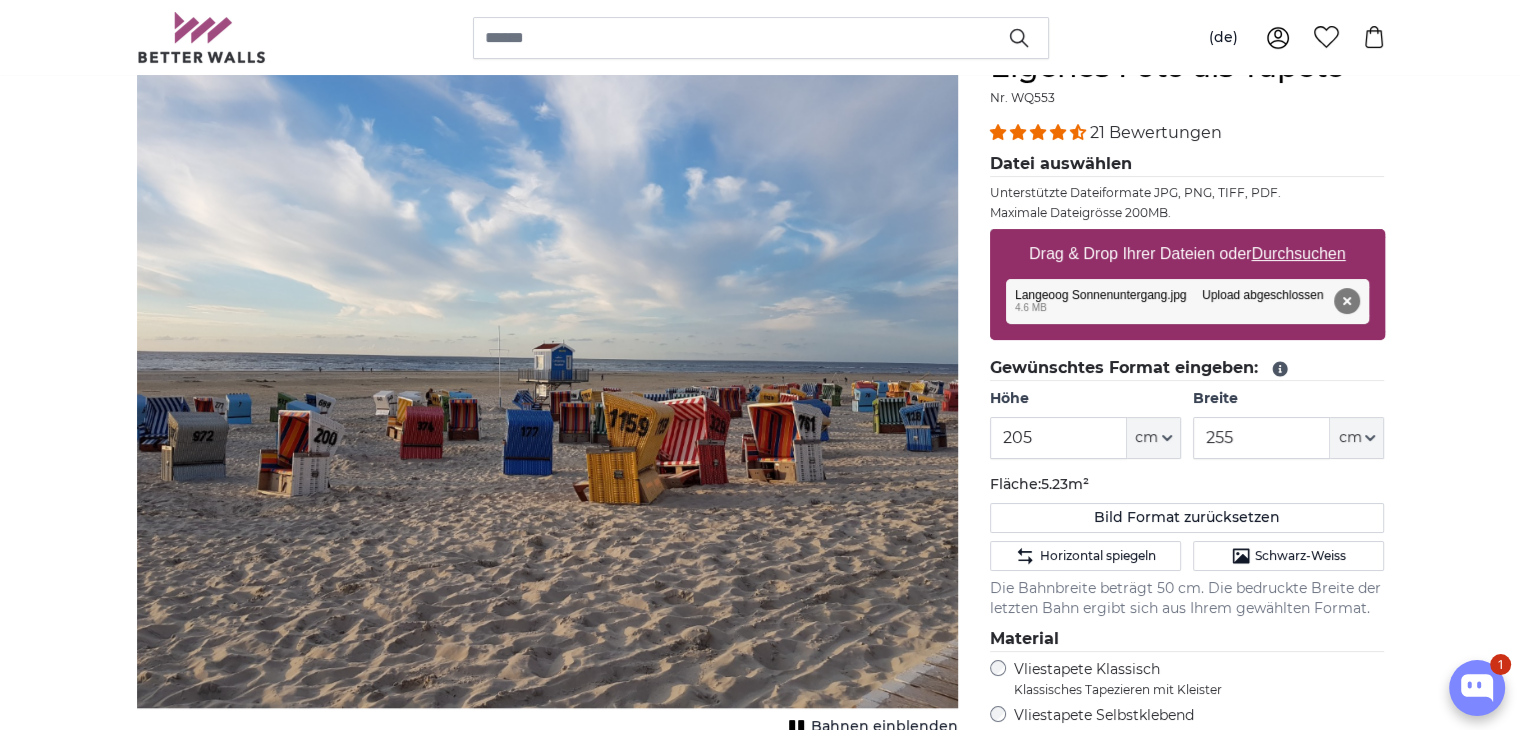 click on "[PERSON_NAME] Bild als Fototapete
Eigenes Foto als Tapete
Eigenes Foto als Tapete
Abbrechen
Bild zuschneiden" at bounding box center [760, 2500] 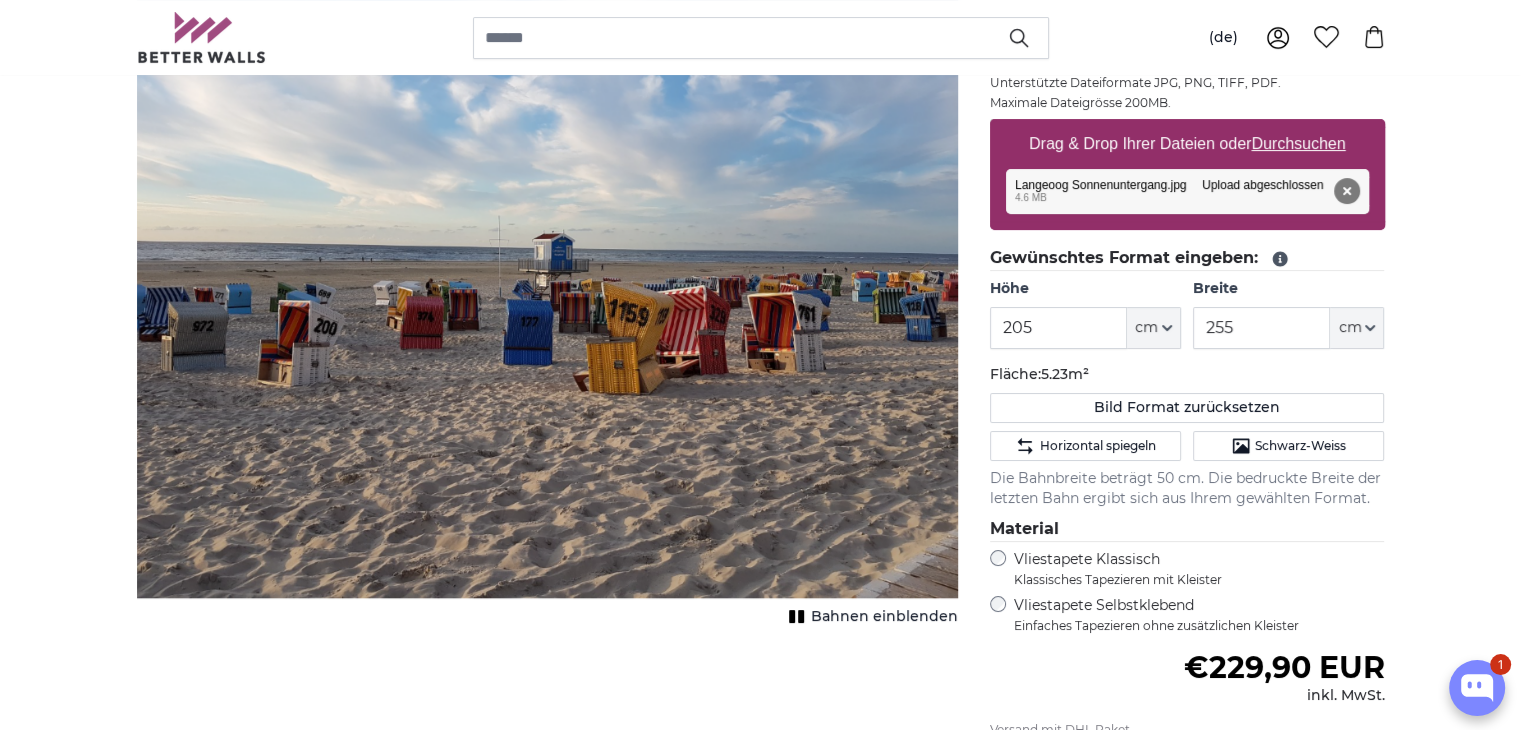 scroll, scrollTop: 331, scrollLeft: 0, axis: vertical 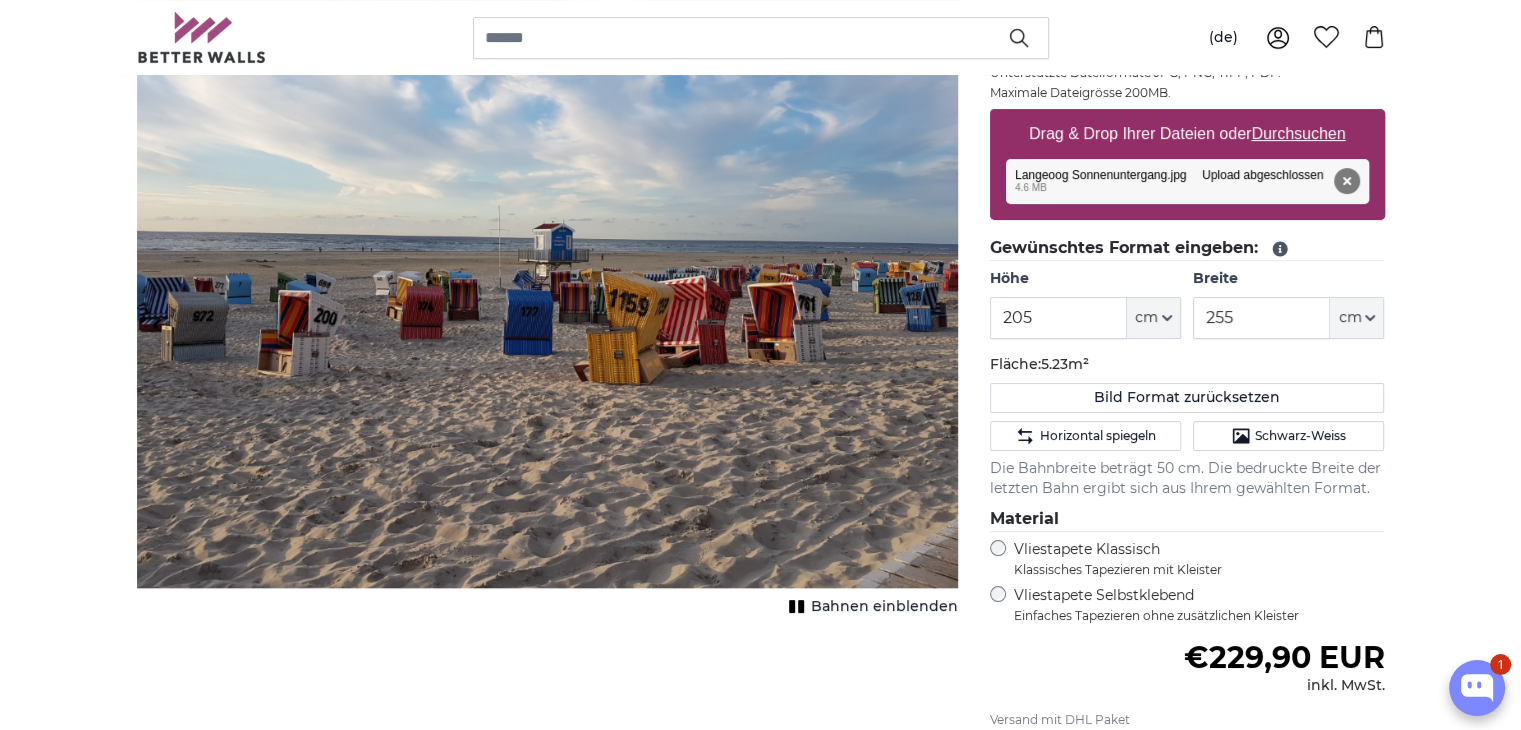 click on "[PERSON_NAME] Bild als Fototapete
Eigenes Foto als Tapete
Eigenes Foto als Tapete
Abbrechen
Bild zuschneiden" at bounding box center [760, 2380] 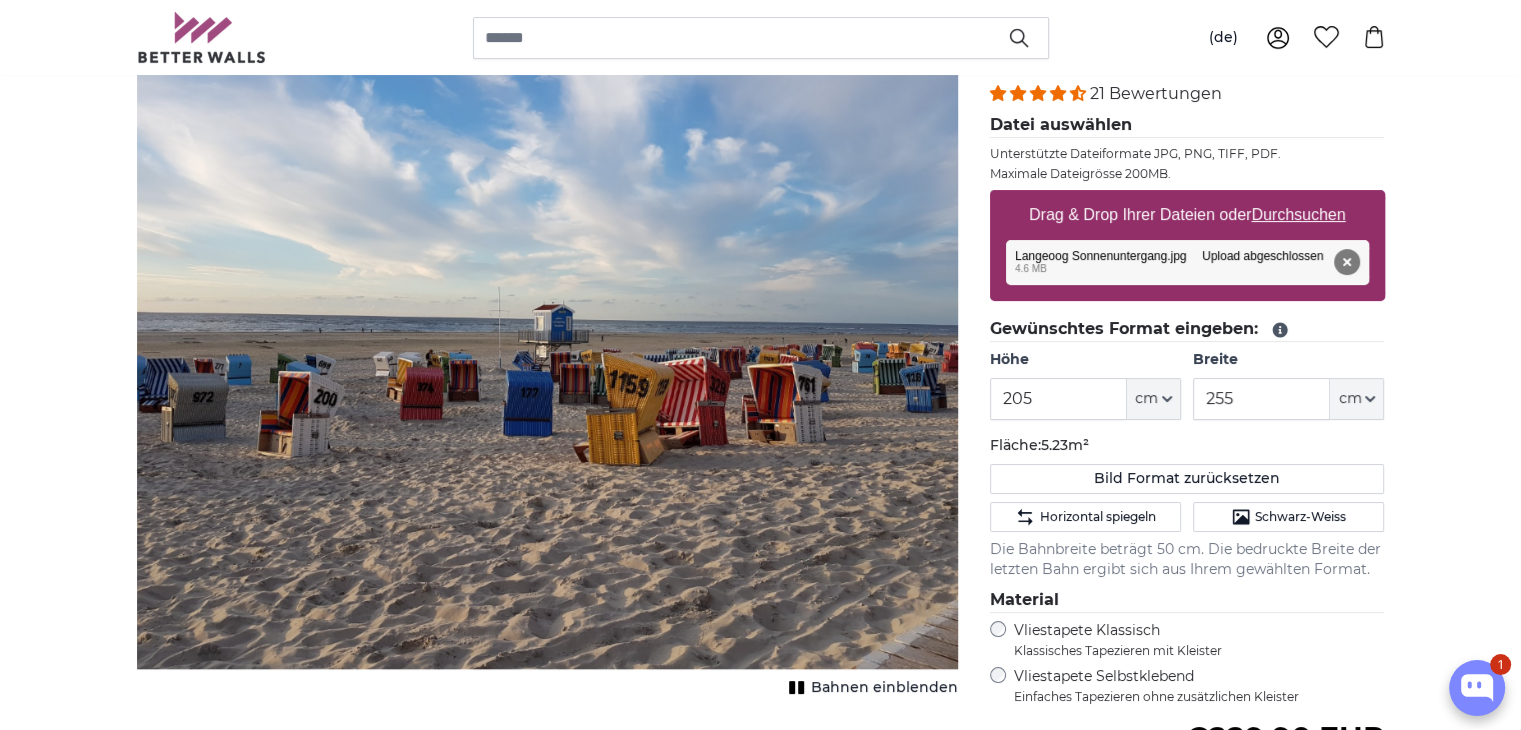 scroll, scrollTop: 211, scrollLeft: 0, axis: vertical 